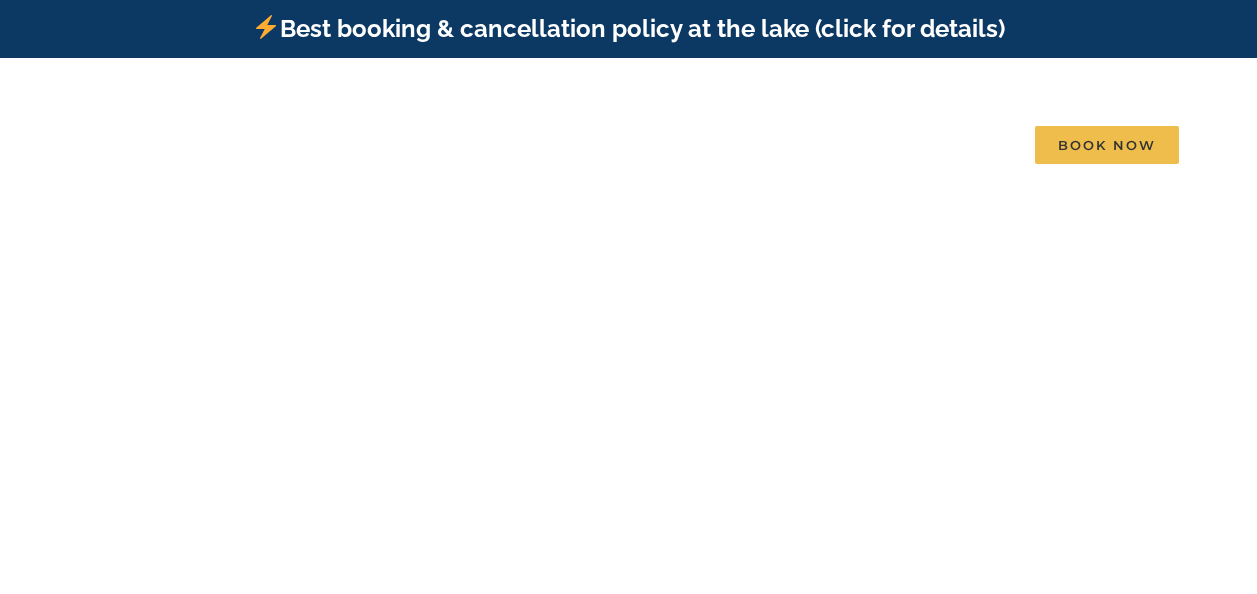 scroll, scrollTop: 0, scrollLeft: 0, axis: both 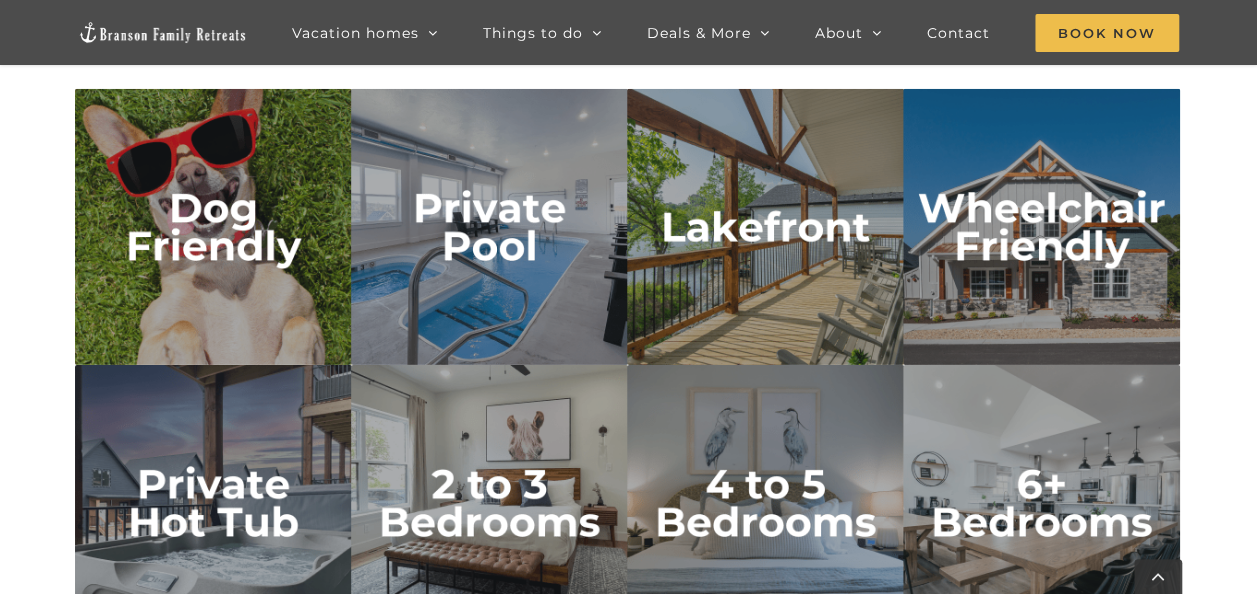 click at bounding box center (489, 227) 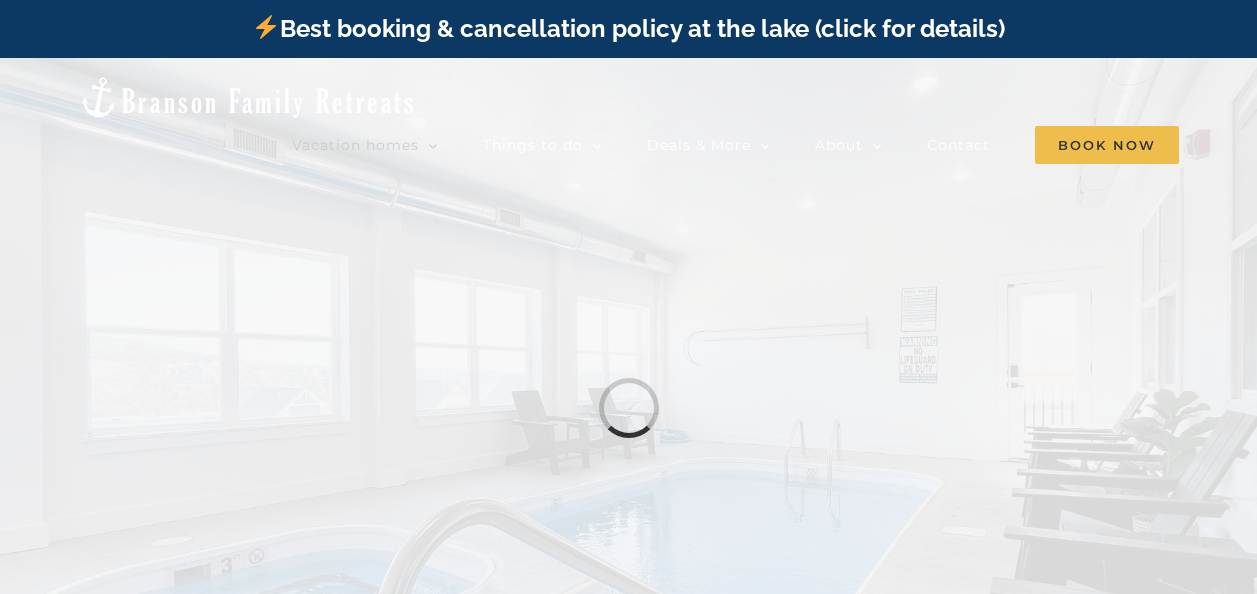 scroll, scrollTop: 0, scrollLeft: 0, axis: both 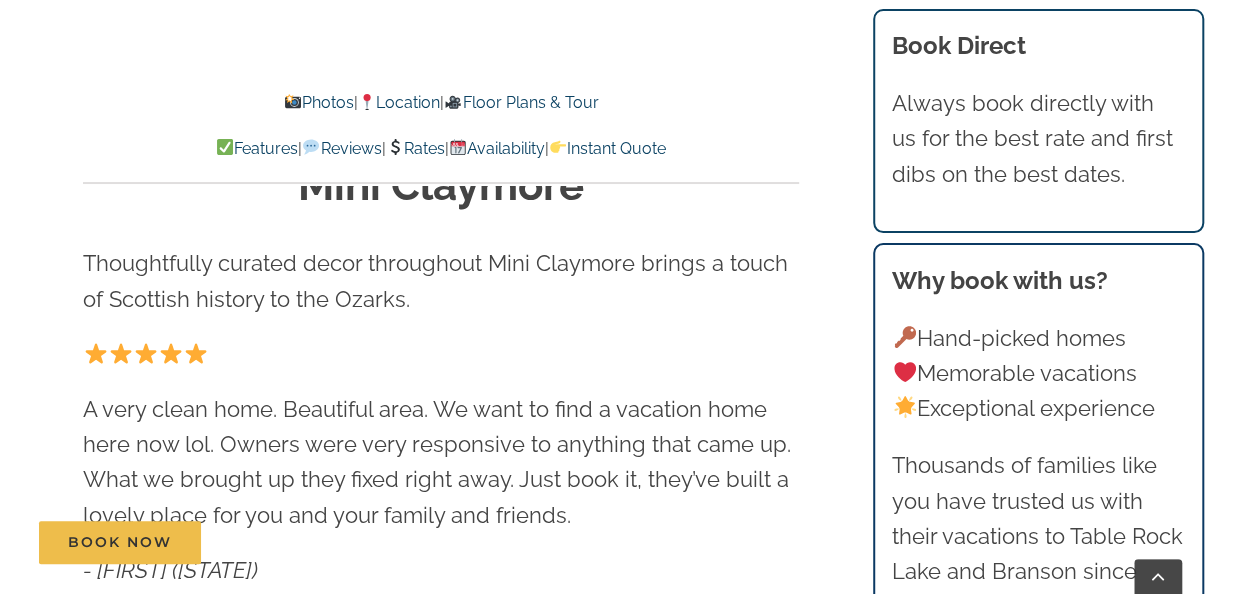click on "Photos" at bounding box center [319, 102] 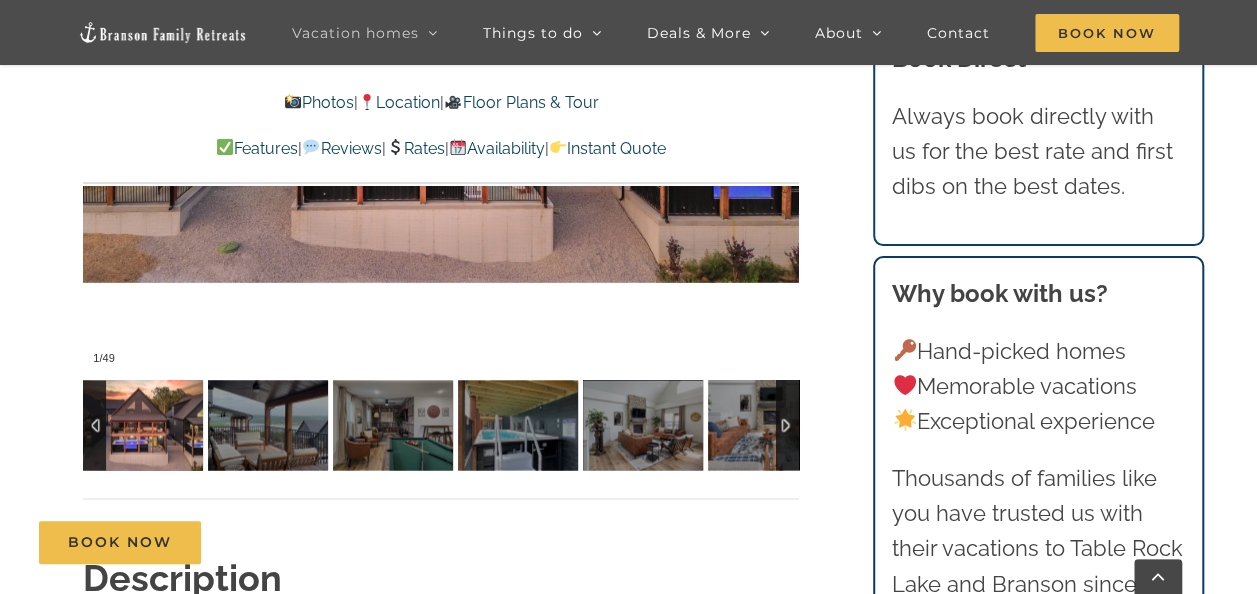 scroll, scrollTop: 1536, scrollLeft: 0, axis: vertical 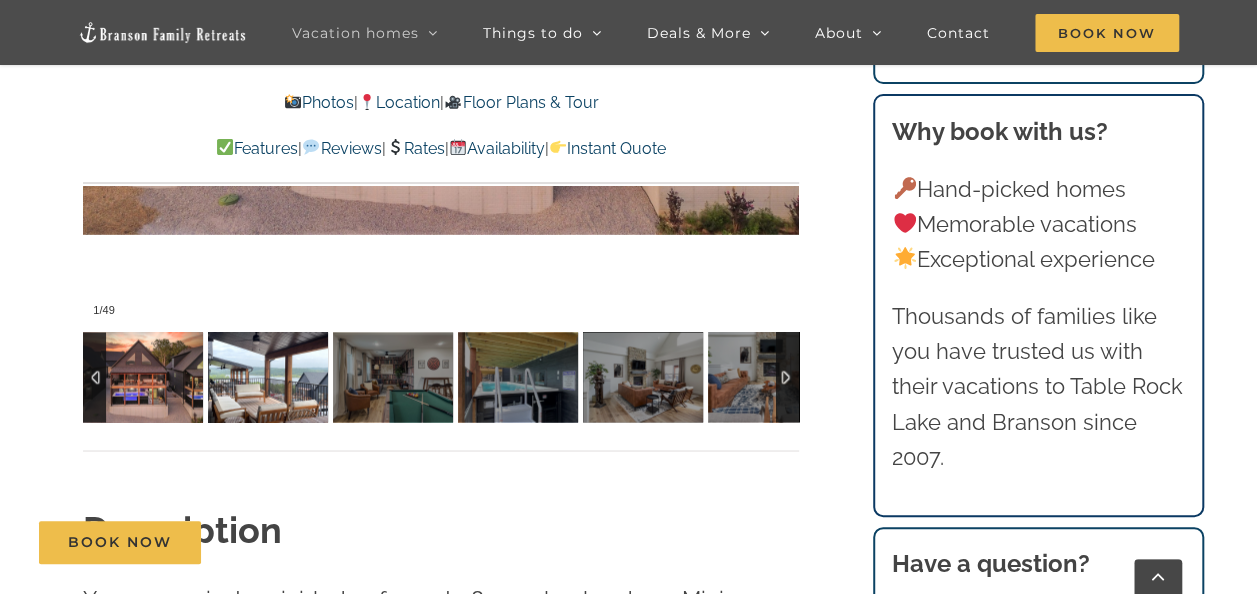 click at bounding box center (268, 377) 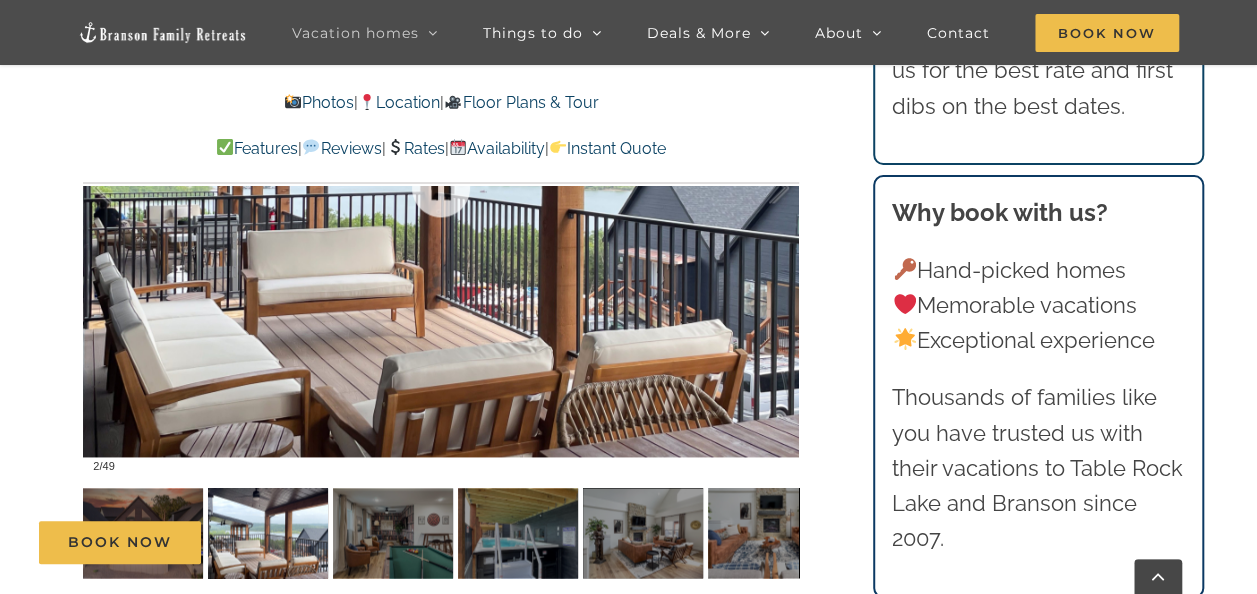scroll, scrollTop: 1402, scrollLeft: 0, axis: vertical 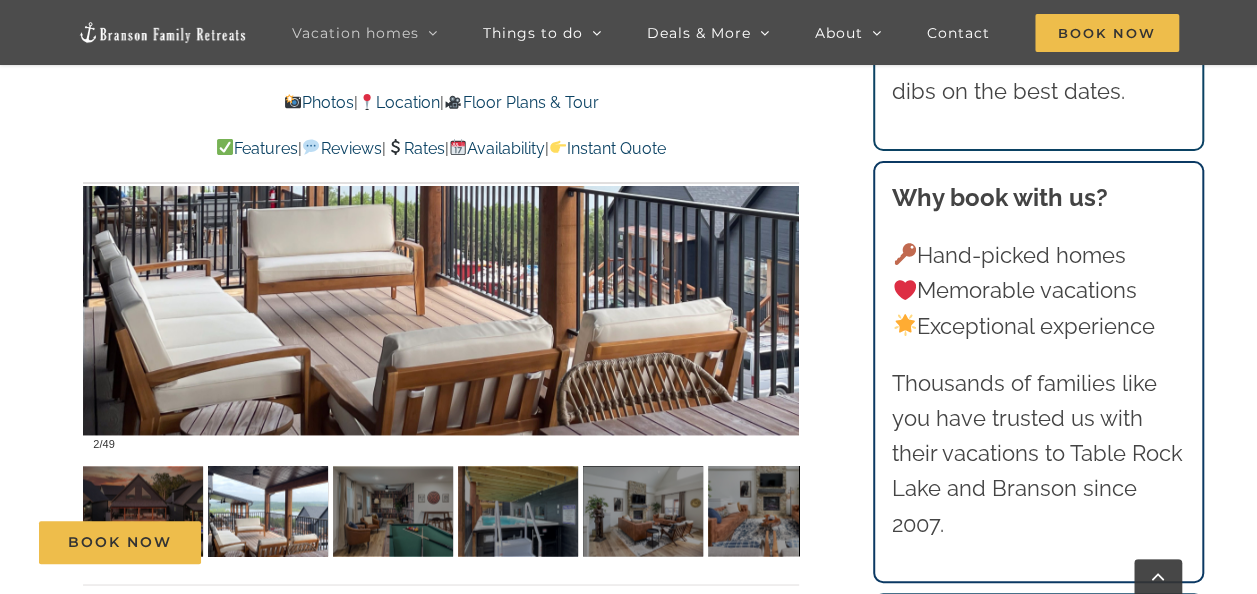 click on "Book Now" at bounding box center (643, 542) 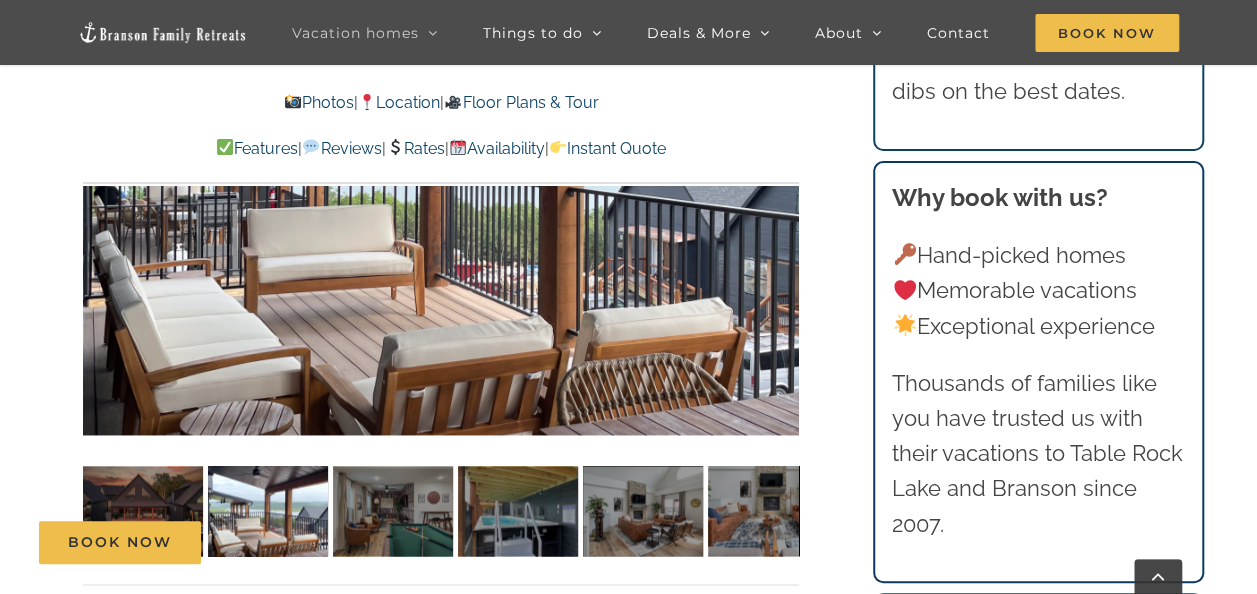 click on "Book Now" at bounding box center (643, 542) 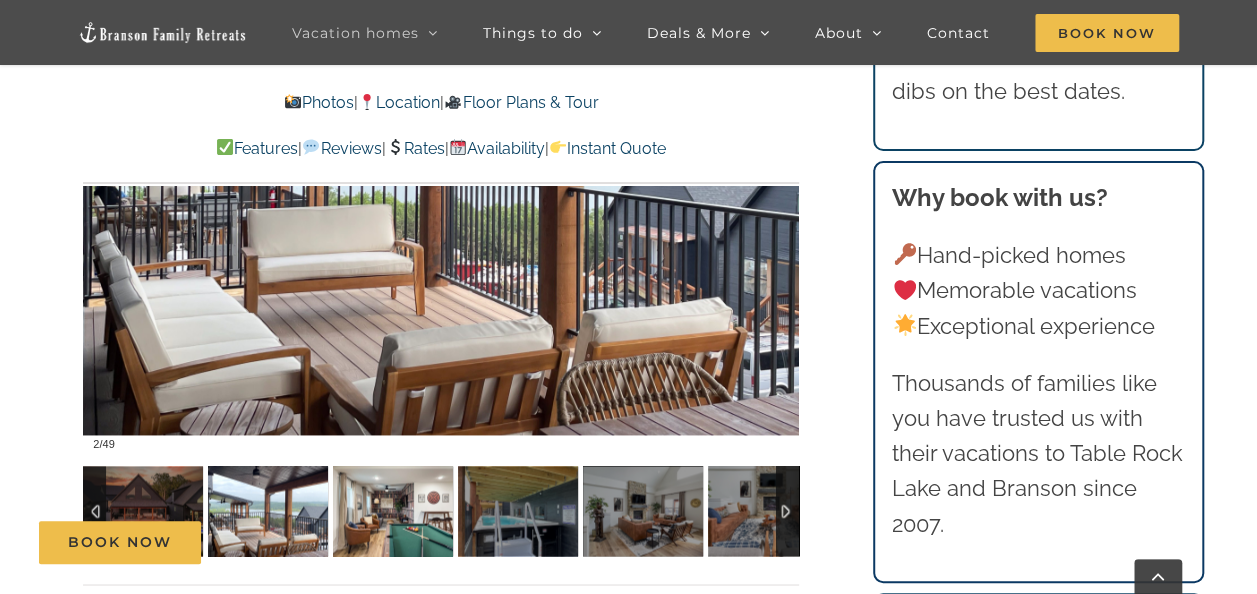 click at bounding box center (393, 511) 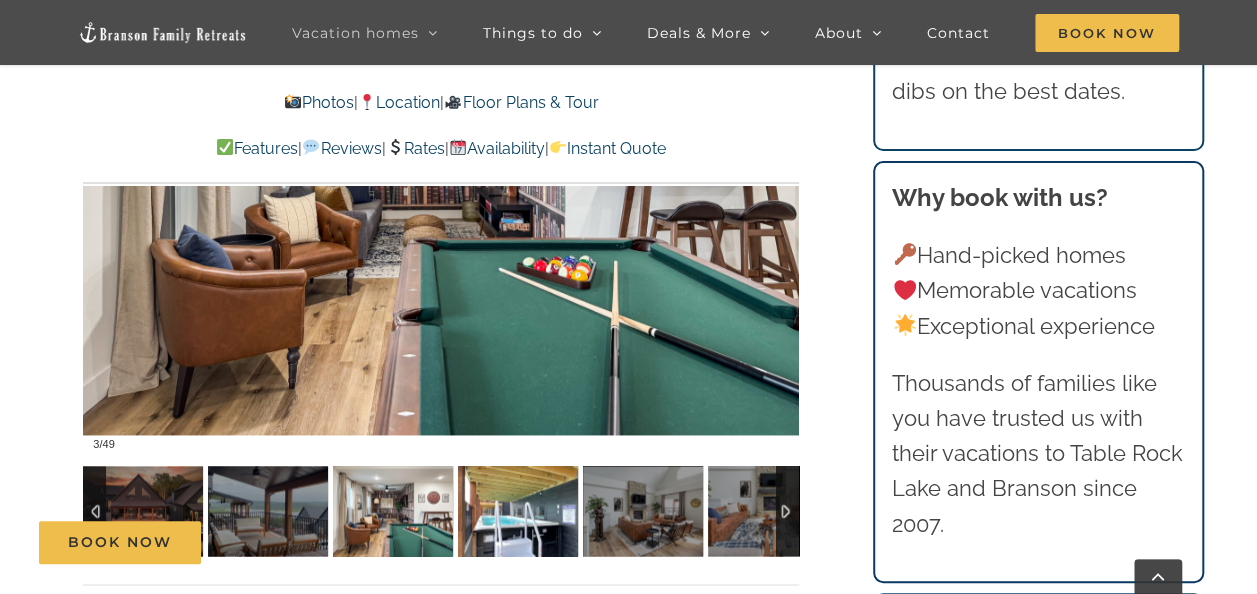click at bounding box center (518, 511) 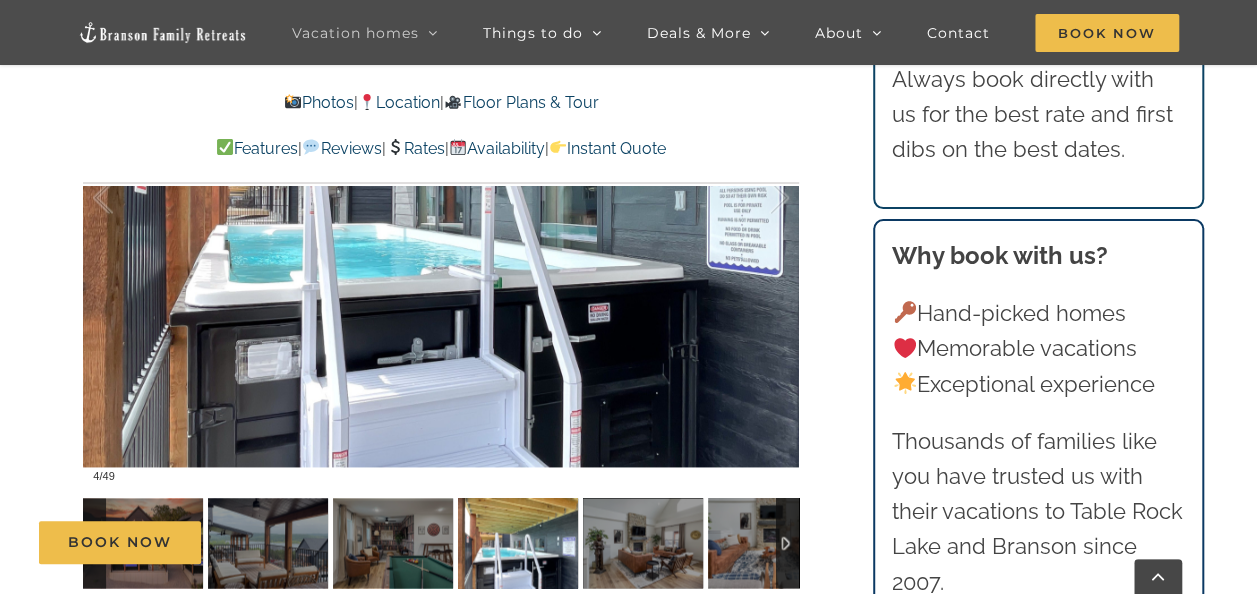 scroll, scrollTop: 1402, scrollLeft: 0, axis: vertical 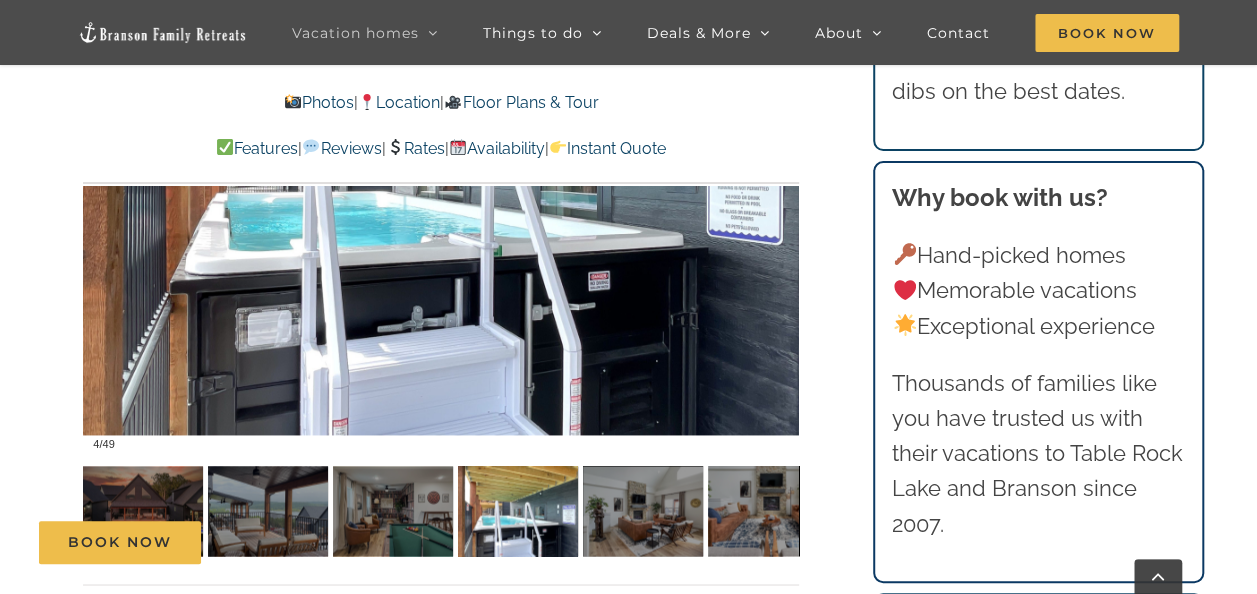 click on "Book Now" at bounding box center [643, 542] 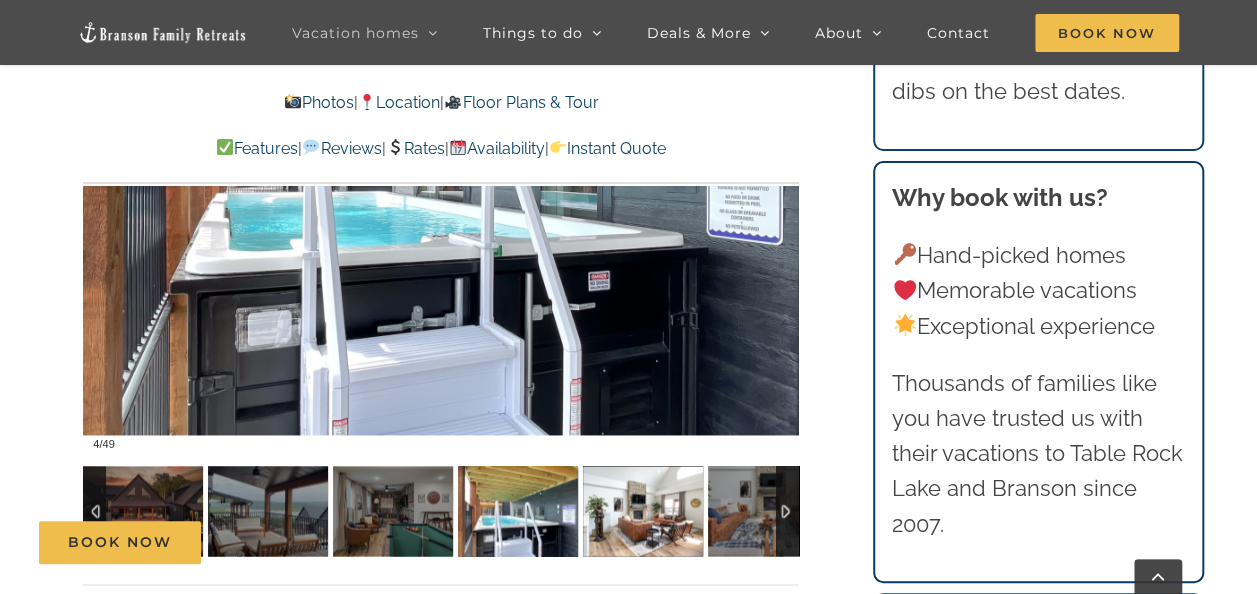 click at bounding box center [643, 511] 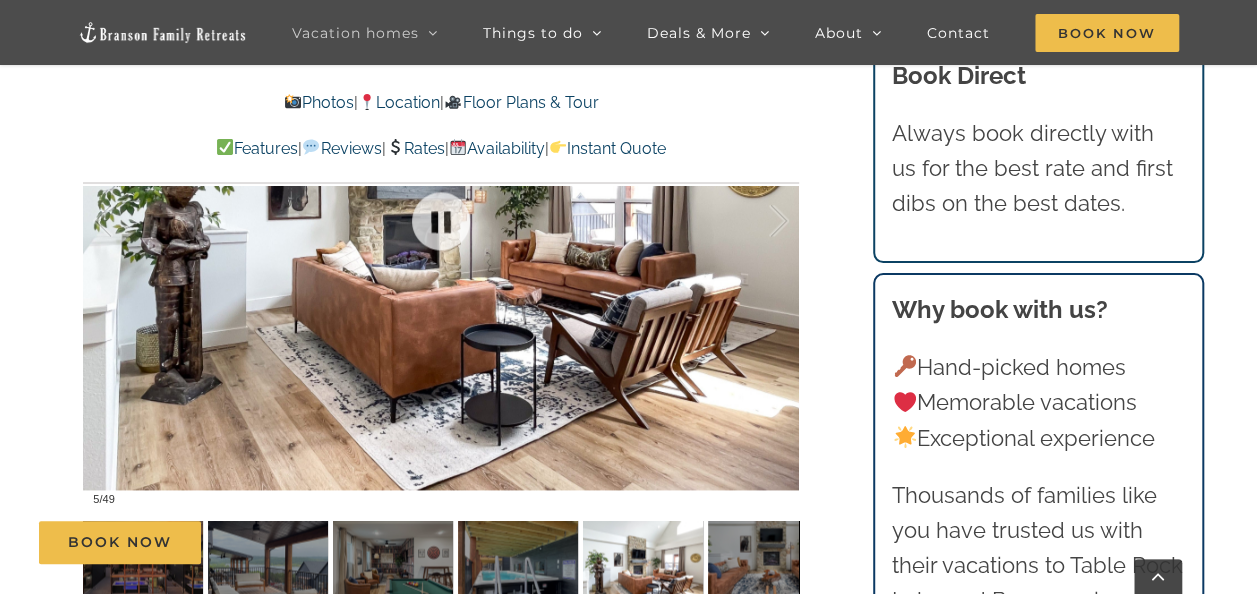 scroll, scrollTop: 1402, scrollLeft: 0, axis: vertical 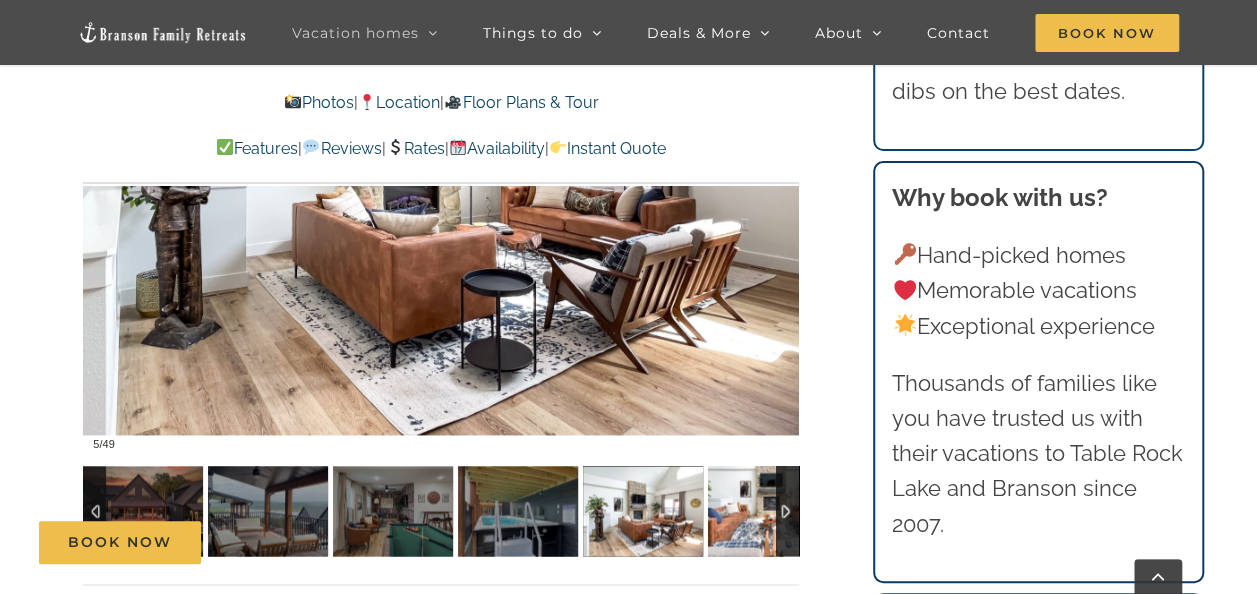click at bounding box center [768, 511] 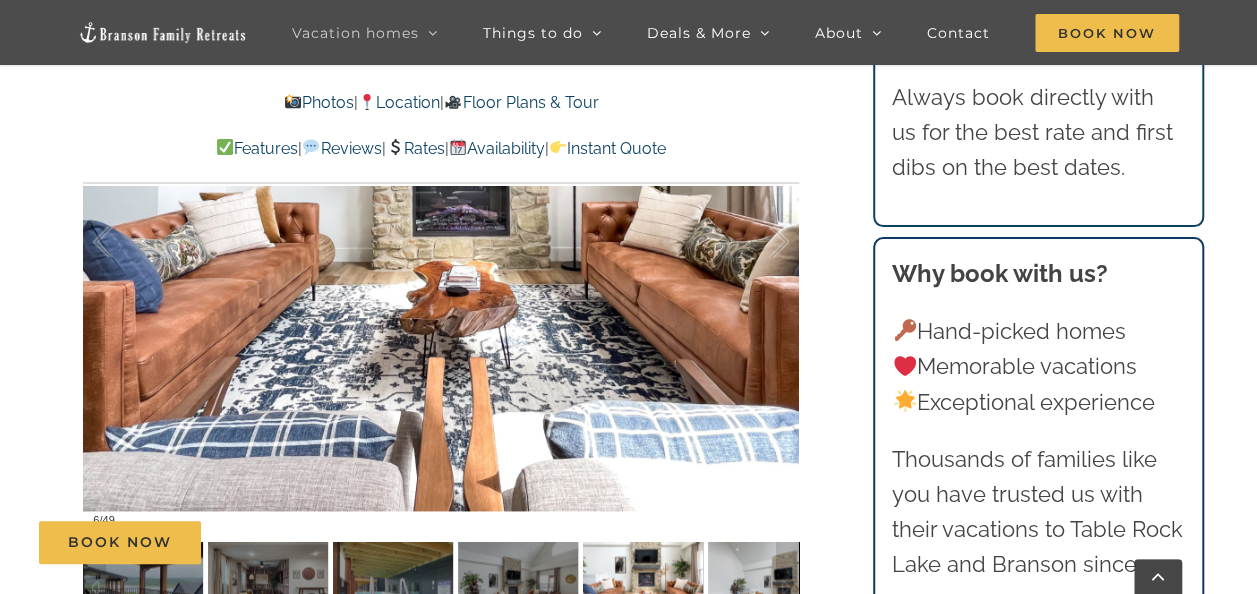 scroll, scrollTop: 1402, scrollLeft: 0, axis: vertical 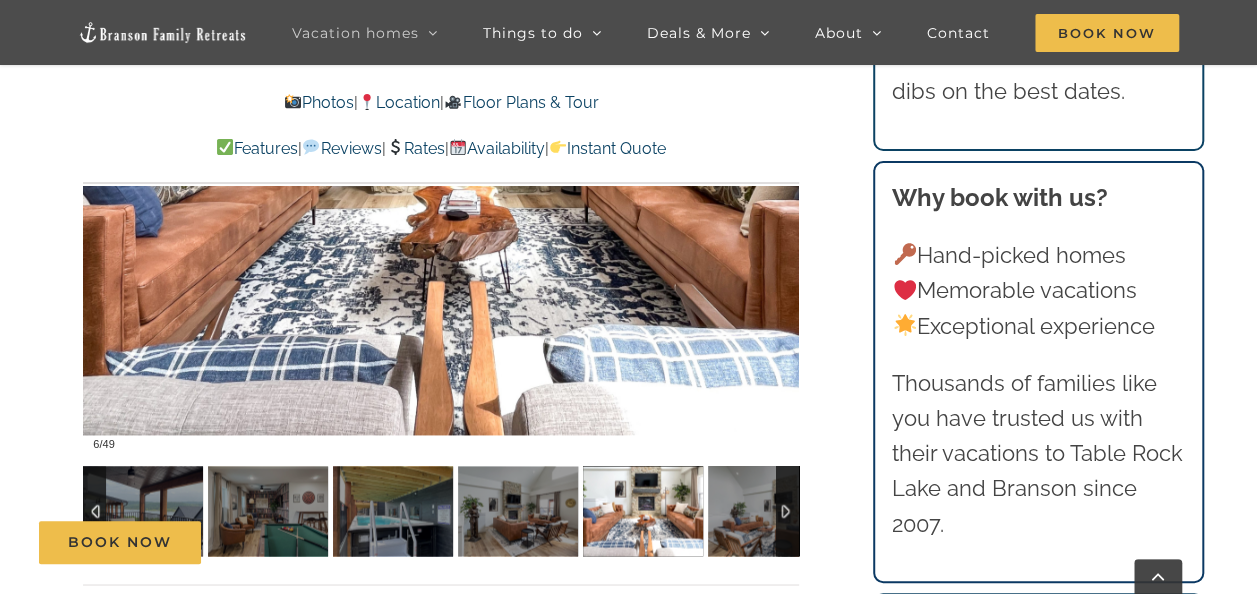 click at bounding box center (787, 511) 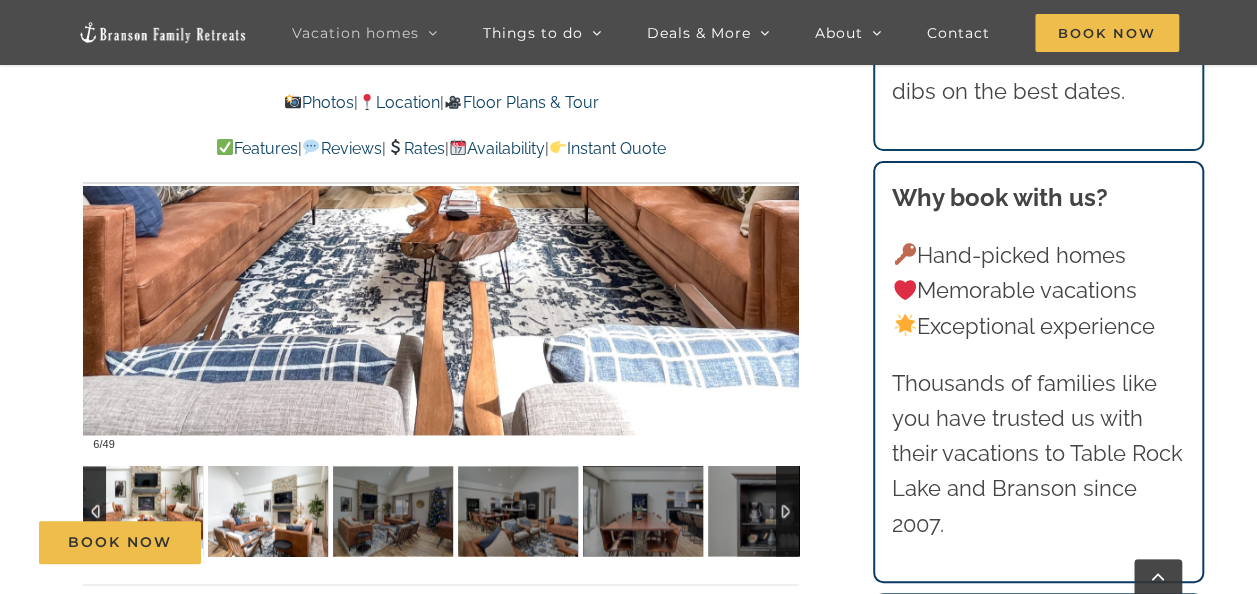 click at bounding box center [268, 511] 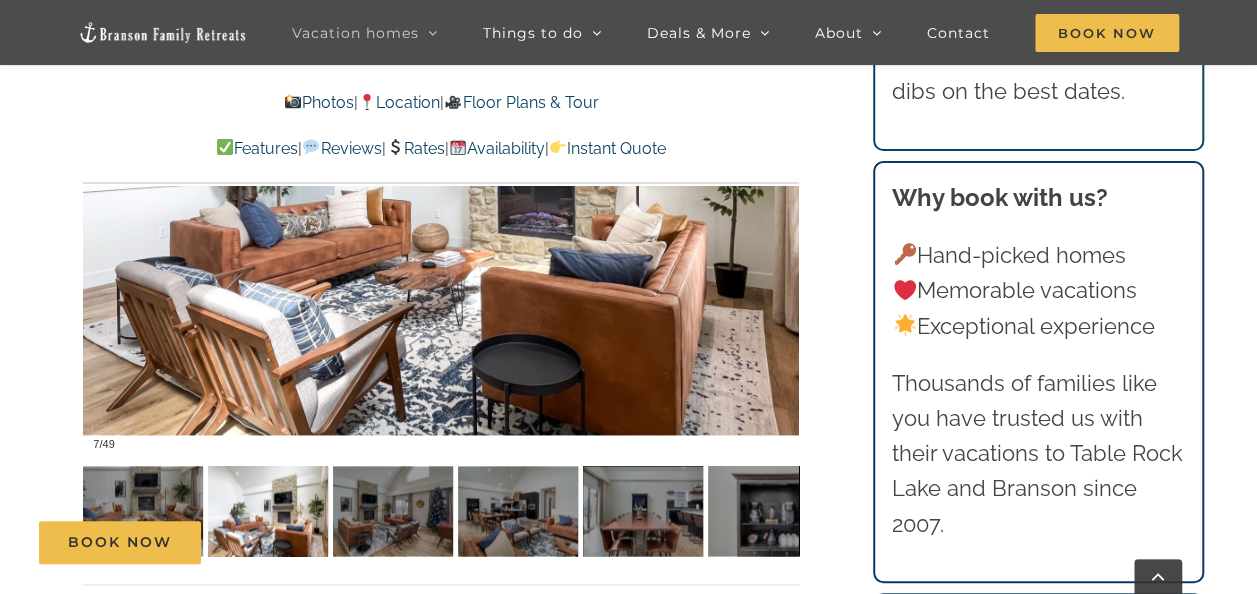 click on "Book Now" at bounding box center [643, 542] 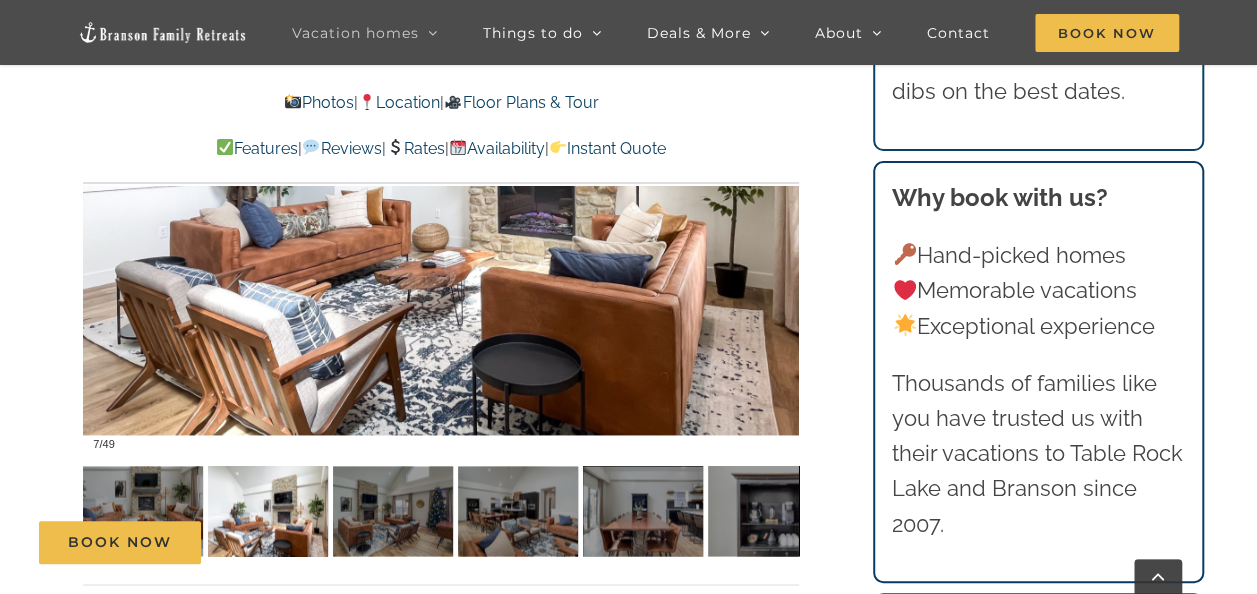 click on "Book Now" at bounding box center [643, 542] 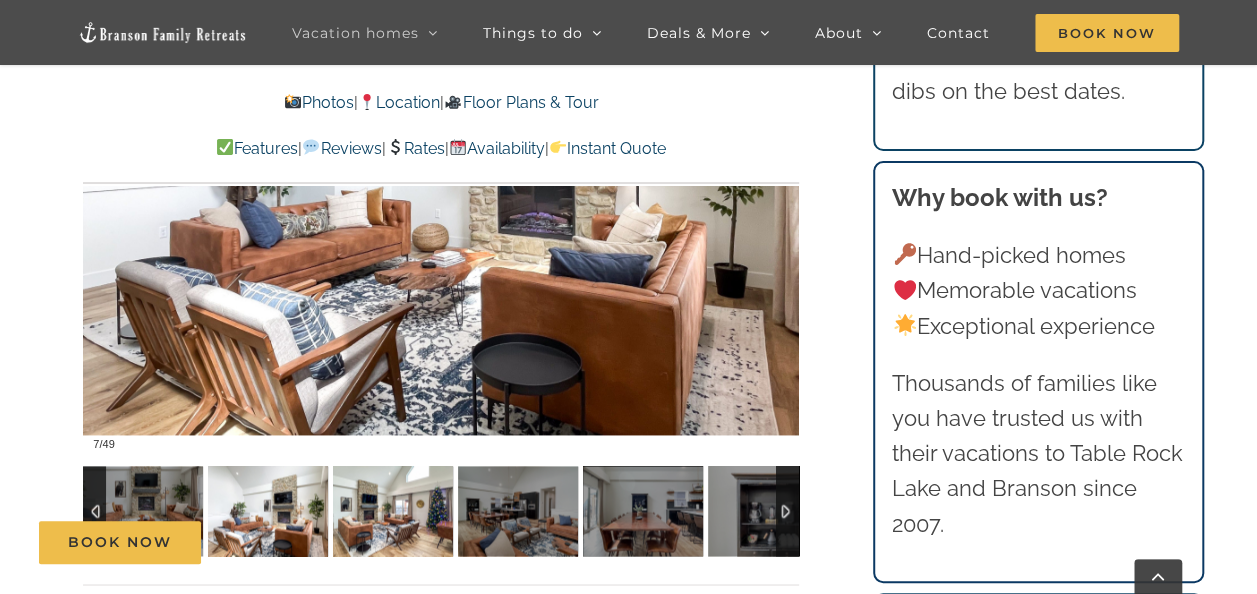 click at bounding box center [393, 511] 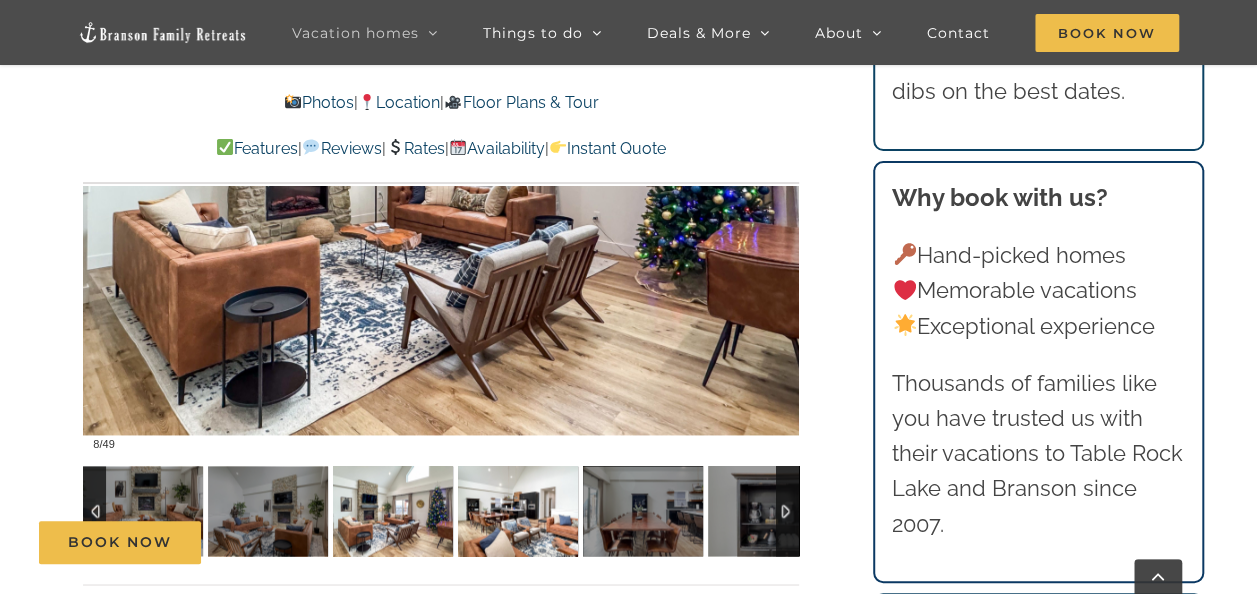 click at bounding box center [518, 511] 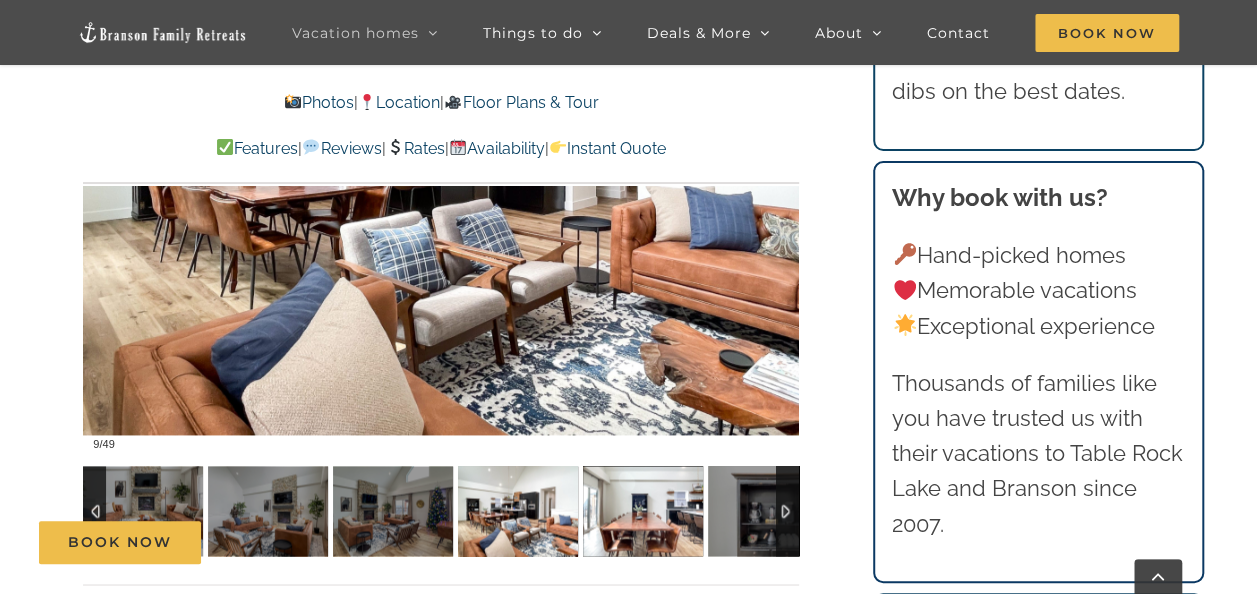click at bounding box center [643, 511] 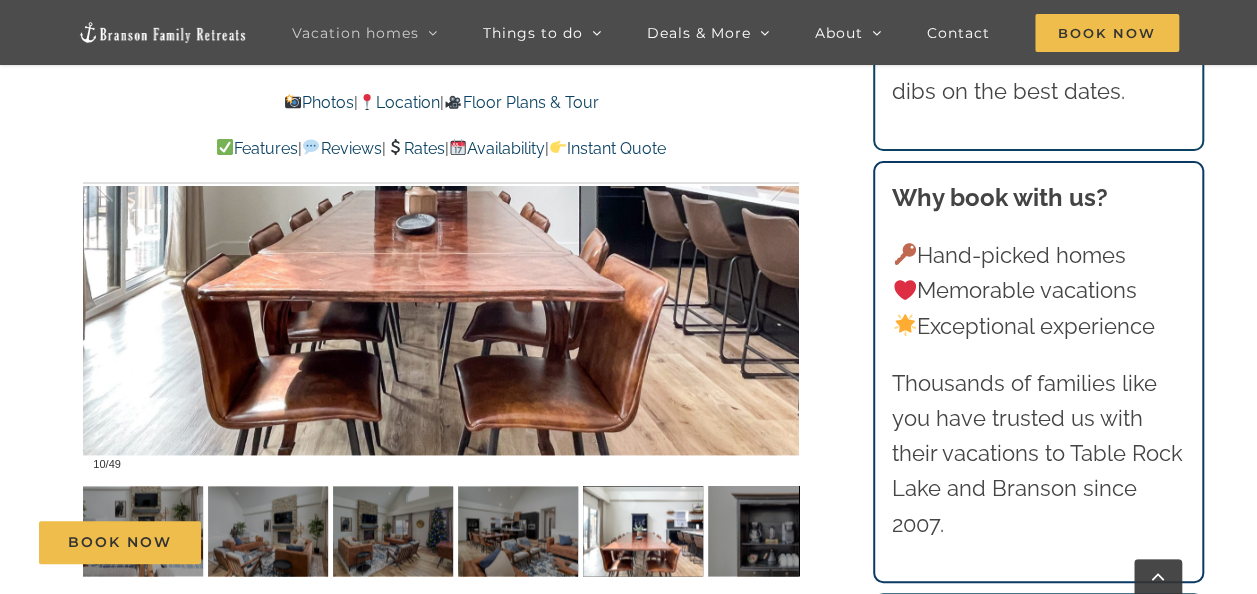 scroll, scrollTop: 1402, scrollLeft: 0, axis: vertical 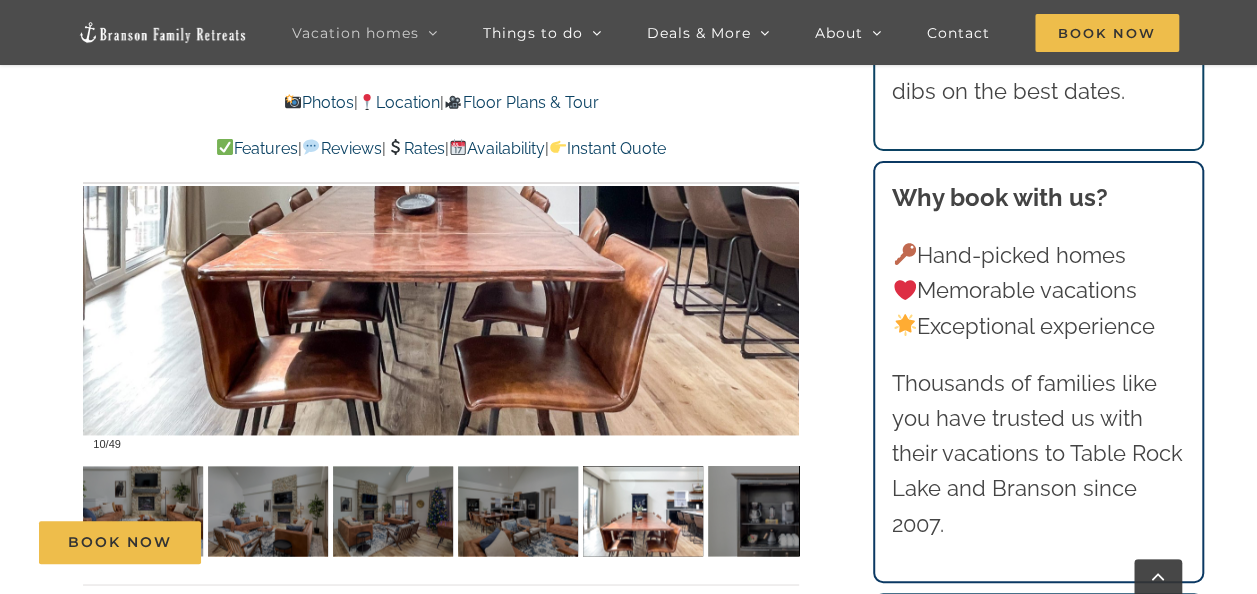 click on "Book Now" at bounding box center [643, 542] 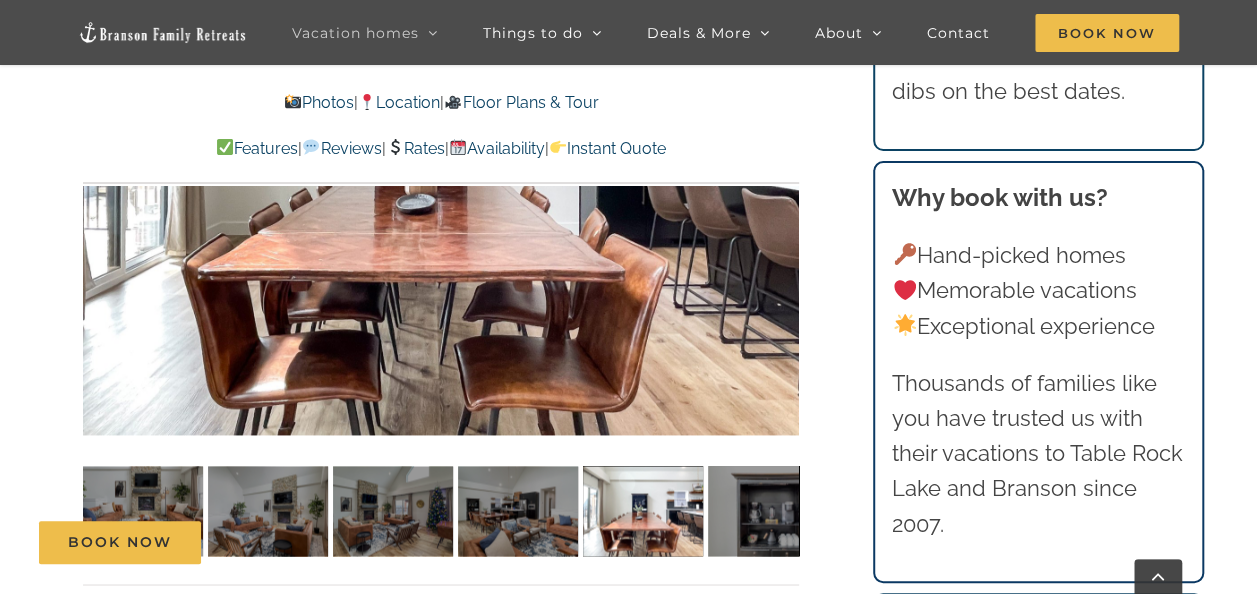 click on "Book Now" at bounding box center [643, 542] 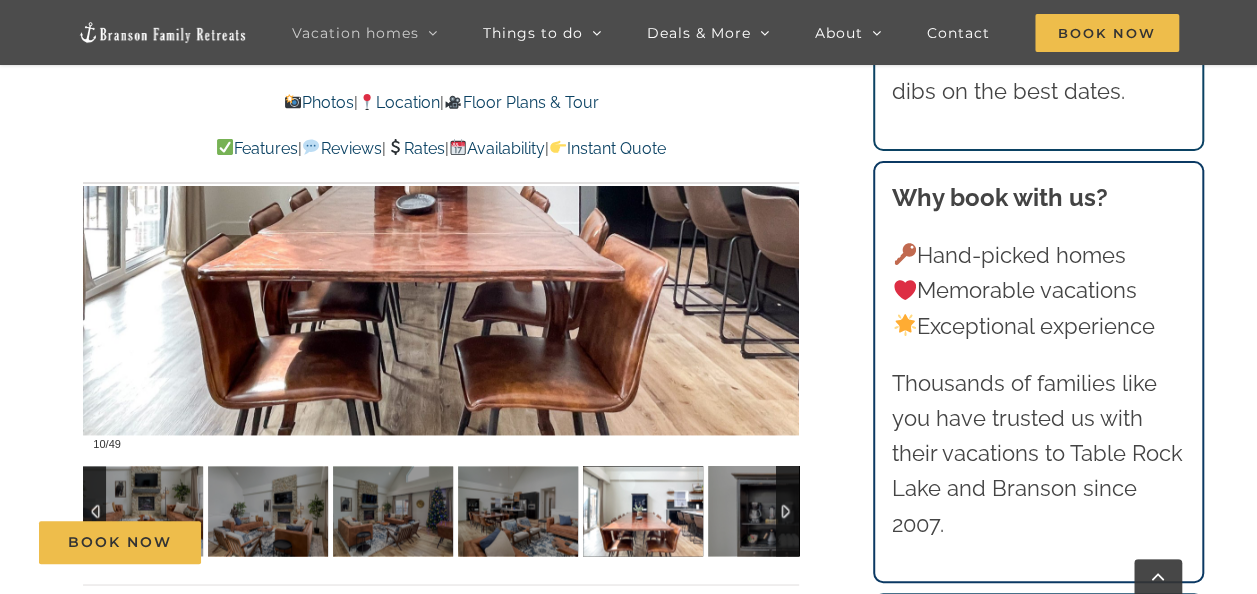 click at bounding box center [787, 511] 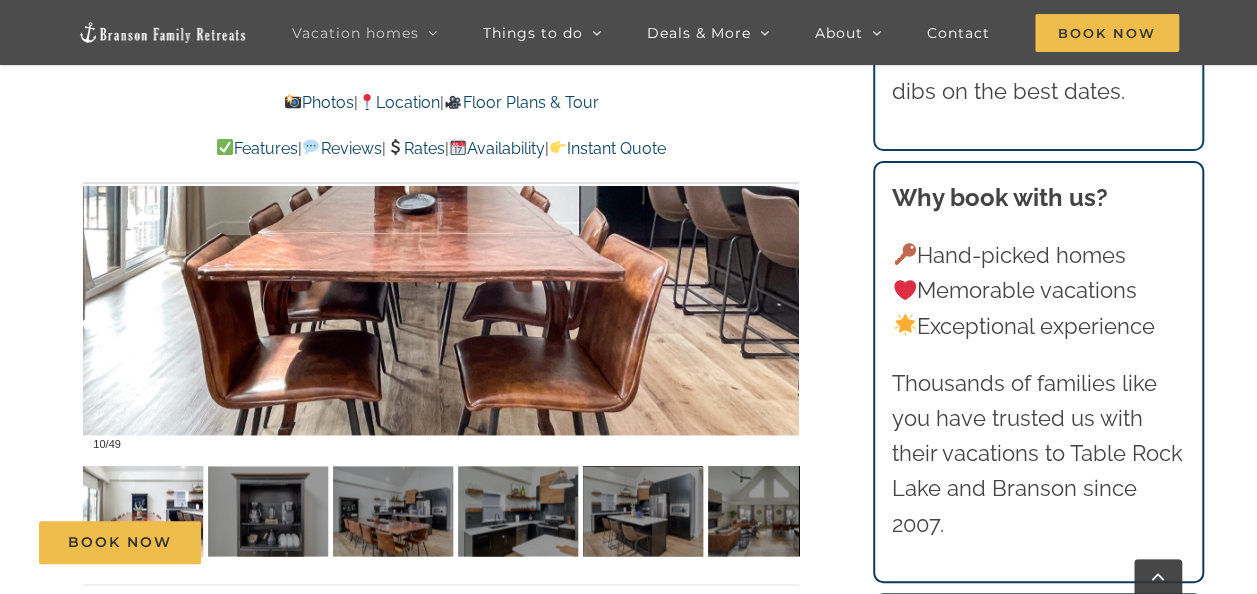 click on "Book Now" at bounding box center [643, 542] 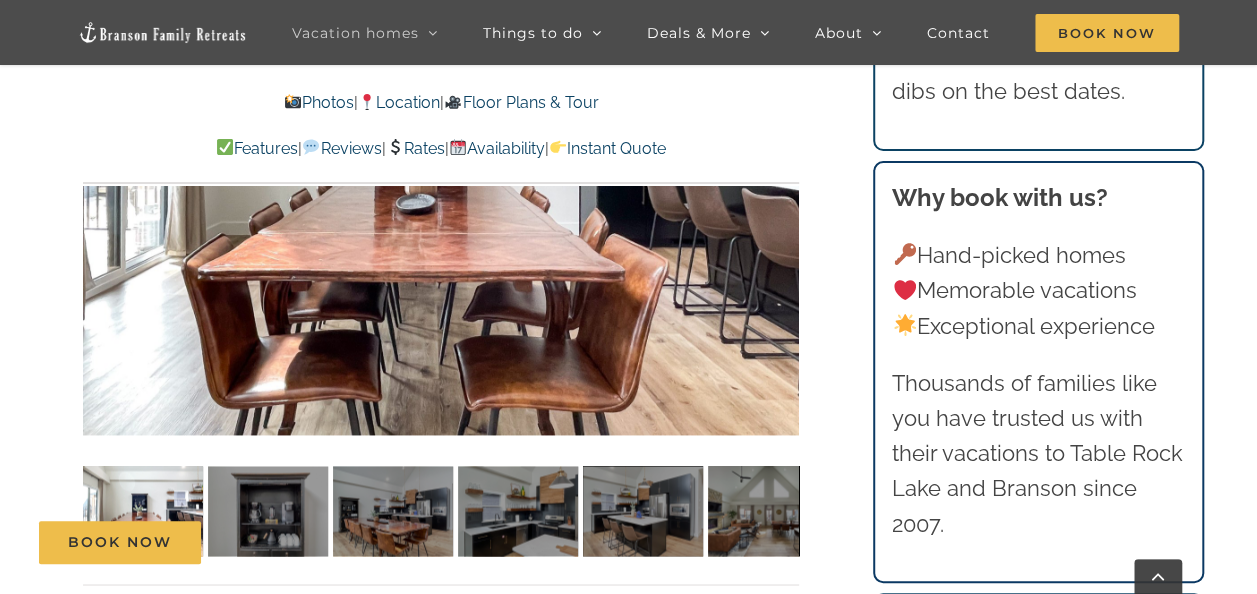 click on "Book Now" at bounding box center (643, 542) 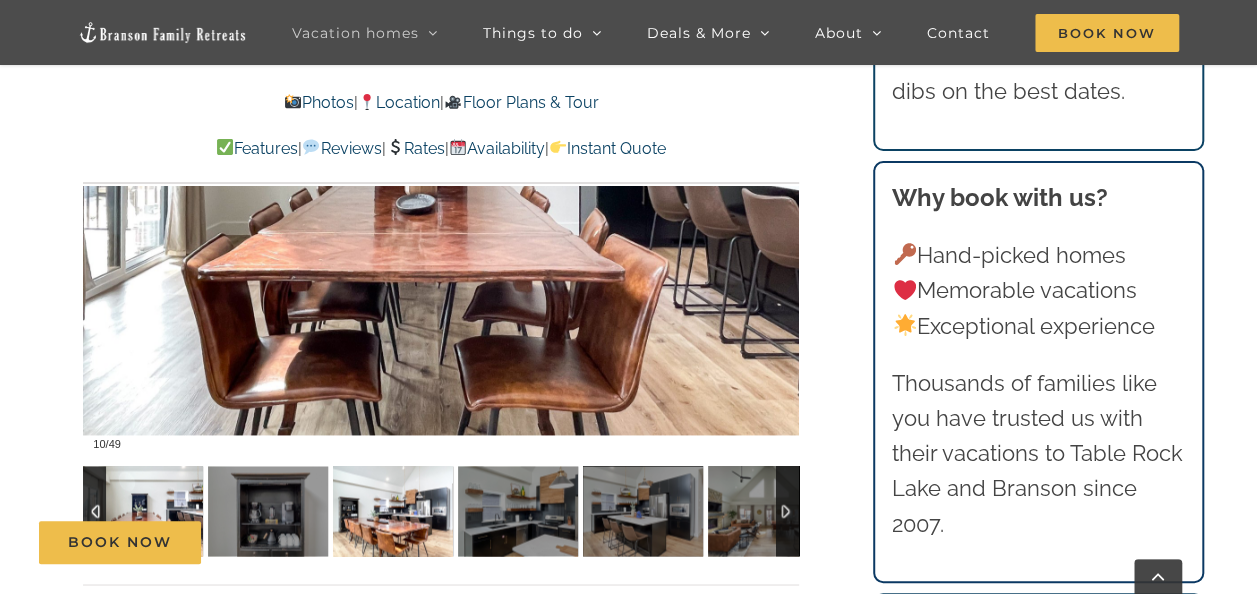click at bounding box center (393, 511) 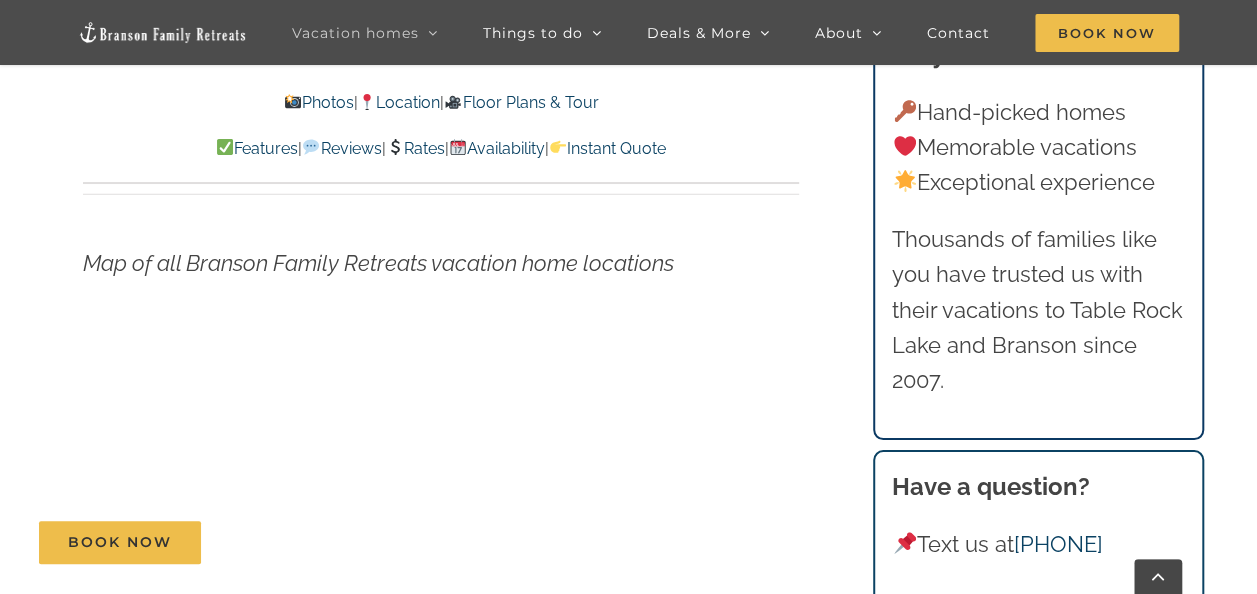 scroll, scrollTop: 6469, scrollLeft: 0, axis: vertical 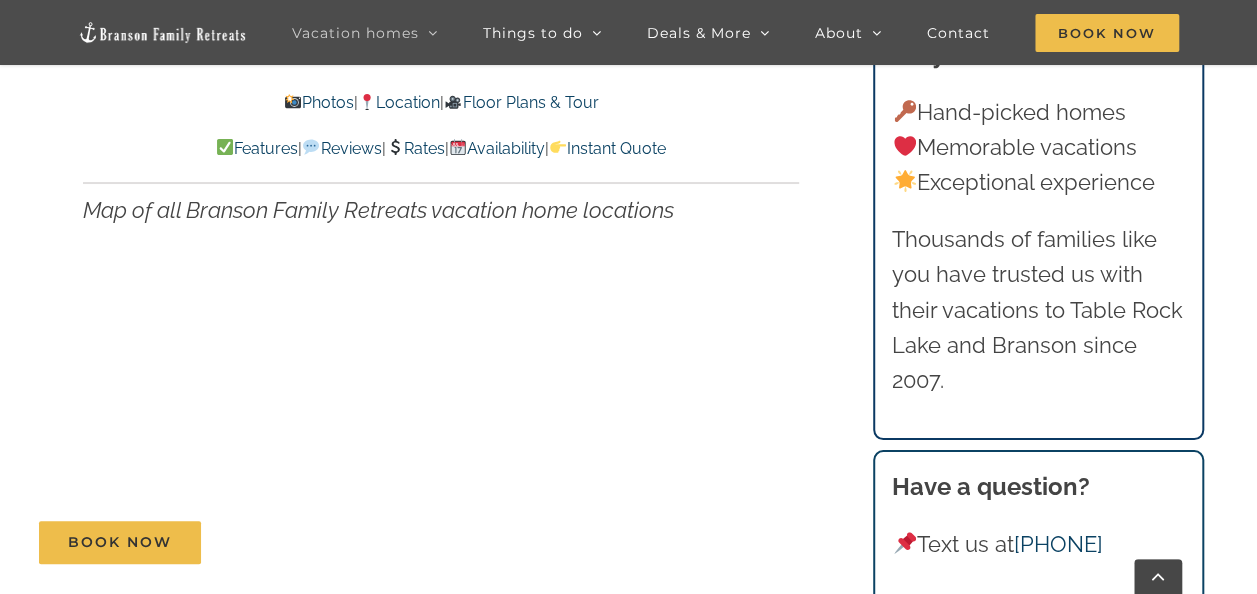 click on "Map of all Branson Family Retreats vacation home locations" at bounding box center [442, 386] 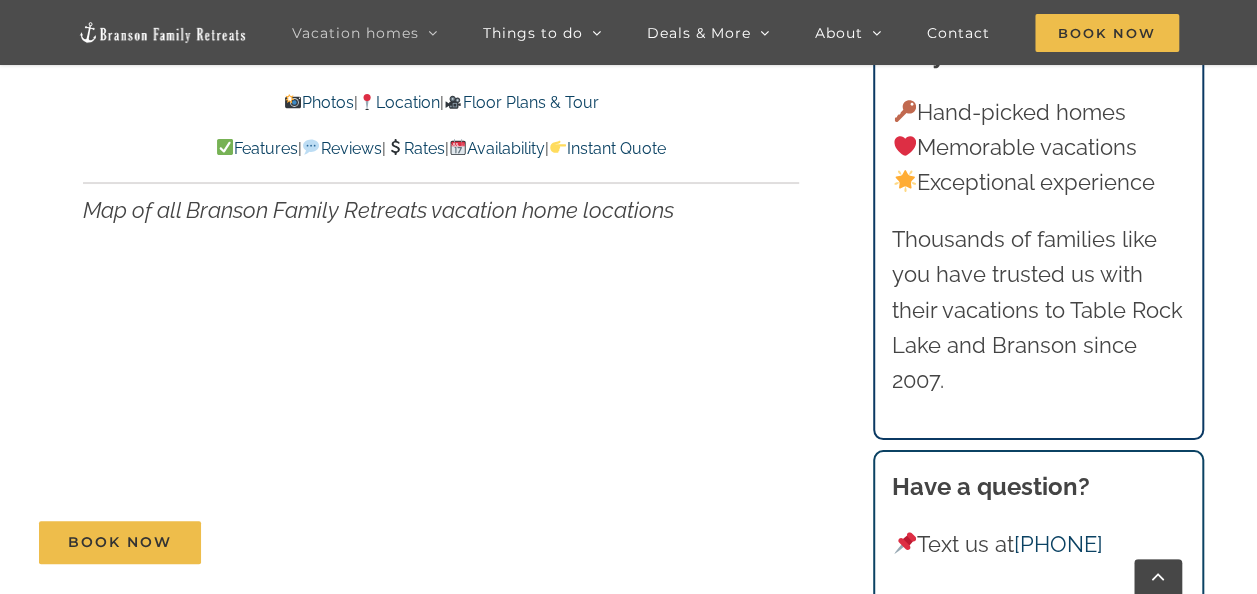 click on "Map of all Branson Family Retreats vacation home locations" at bounding box center (442, 386) 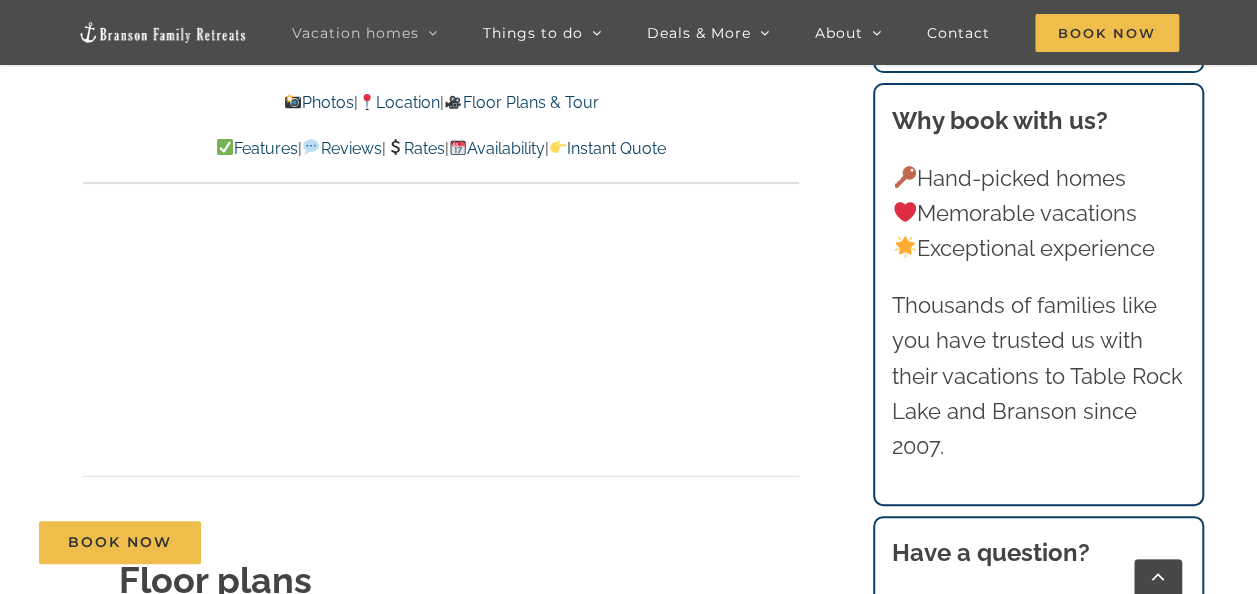 scroll, scrollTop: 6602, scrollLeft: 0, axis: vertical 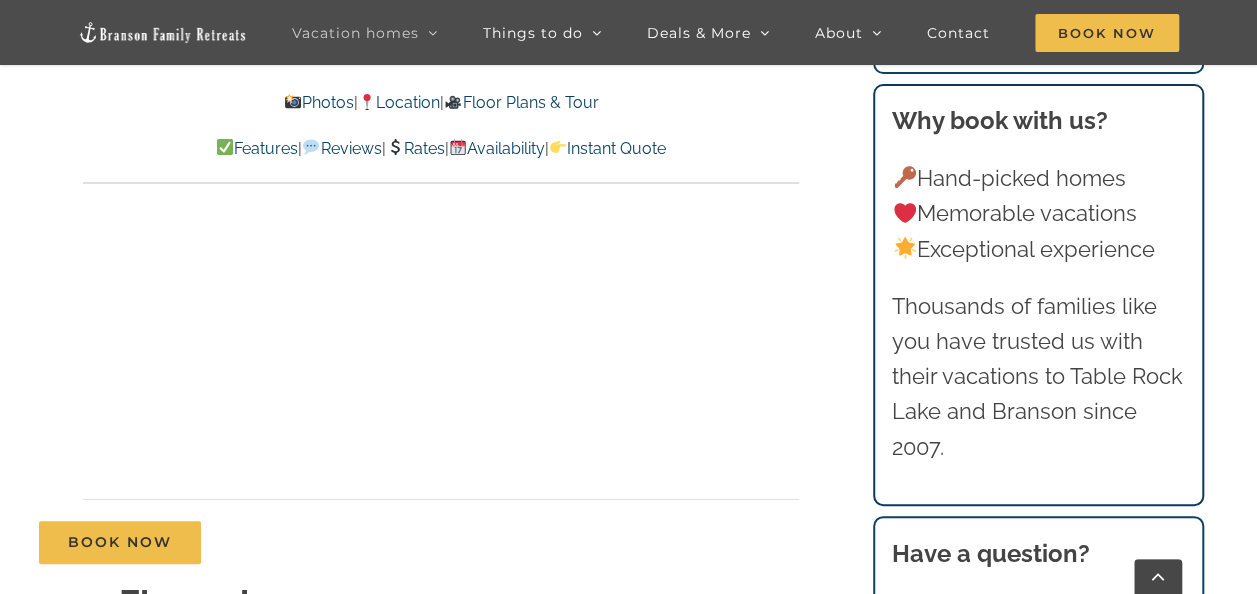 click on "Mini Claymore Cottage at Table Rock Lake | Branson Family Retreats tyann.vhb@gmail.com 2025-02-07T19:03:07-06:00
Photos    |     Location    |     Floor Plans & Tour
Features    |     Reviews    |     Rates    |     Availability    |     Instant Quote
Photos  |   Location  |   Floor Plans & Tour
Features  |   Reviews  |   Rates  |   Availability  |   Instant Quote
Mini Claymore Thoughtfully curated decor throughout Mini Claymore brings a touch of Scottish history to the Ozarks.
A very clean home. Beautiful area. We want to find a vacation home here now lol. Owners were very responsive to anything that came up. What we brought up they fixed right away. Just book it, they’ve built a lovely place for you and your family and friends.
– Daniel (Arkansas)
12  /  49 Claymore-Cottage-lake-view-pool-vacation-rental-1122-scaled" at bounding box center [628, 1155] 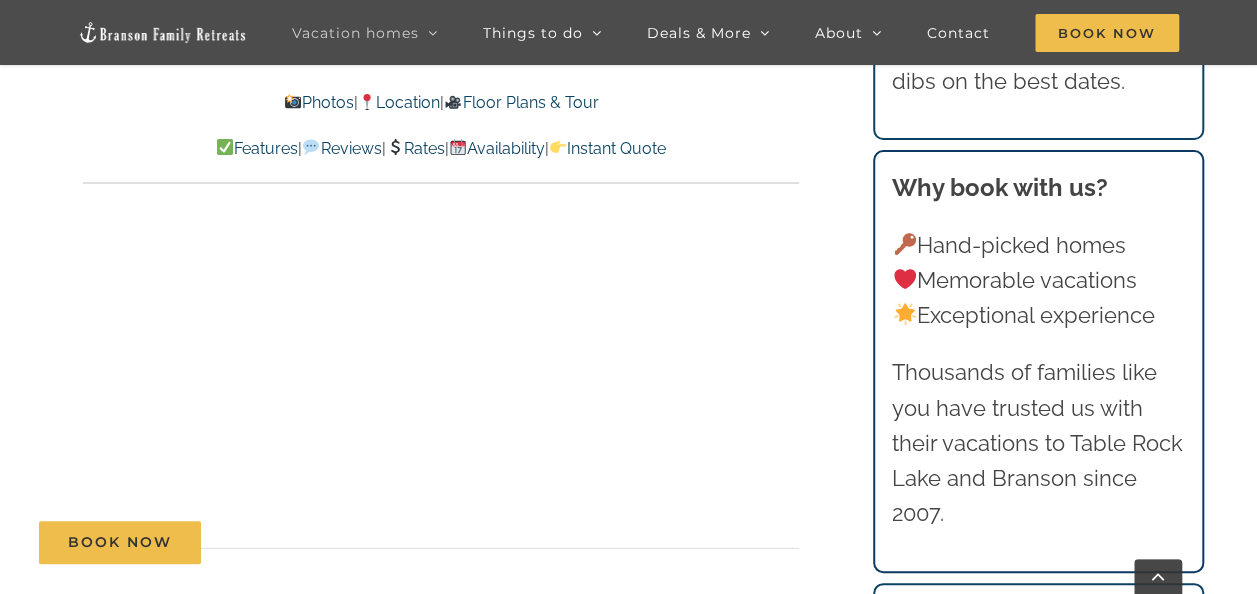 scroll, scrollTop: 6536, scrollLeft: 0, axis: vertical 